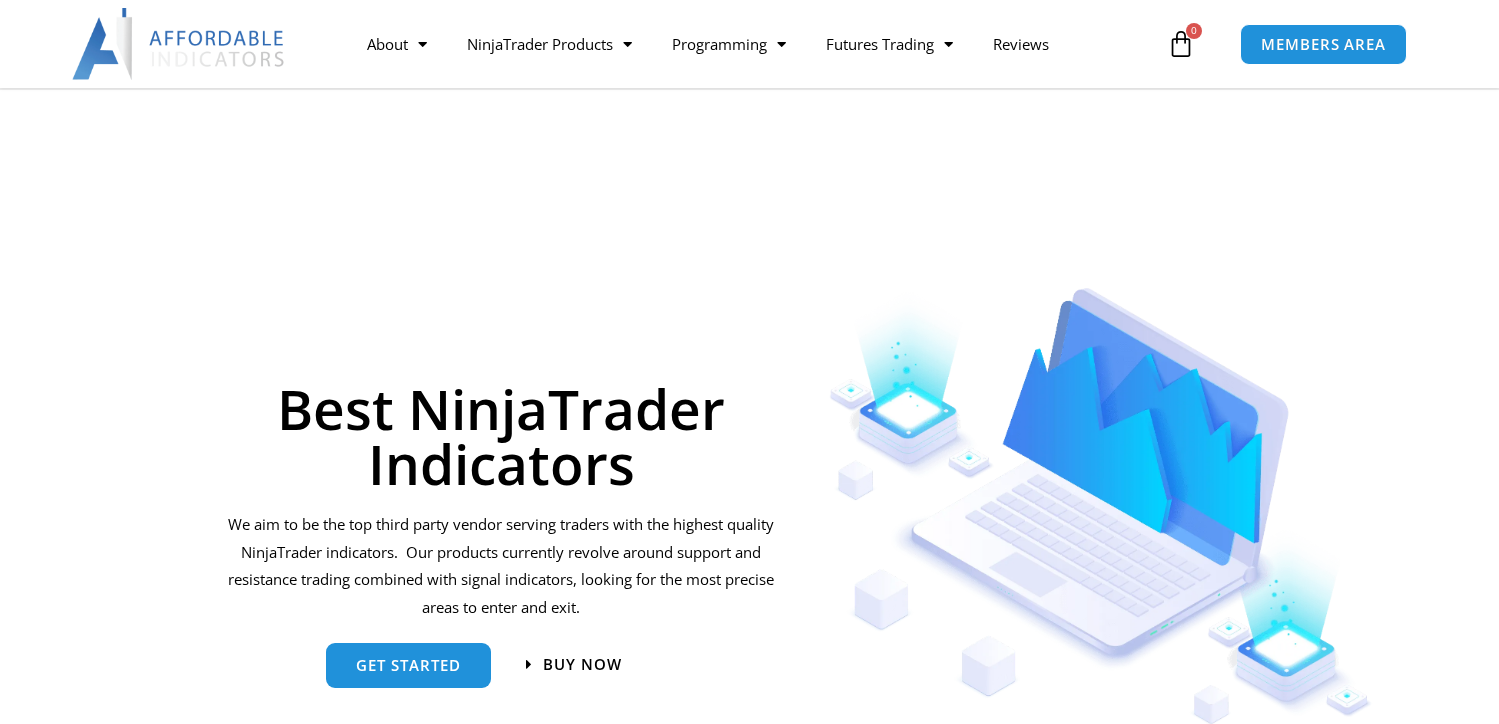 scroll, scrollTop: 100, scrollLeft: 0, axis: vertical 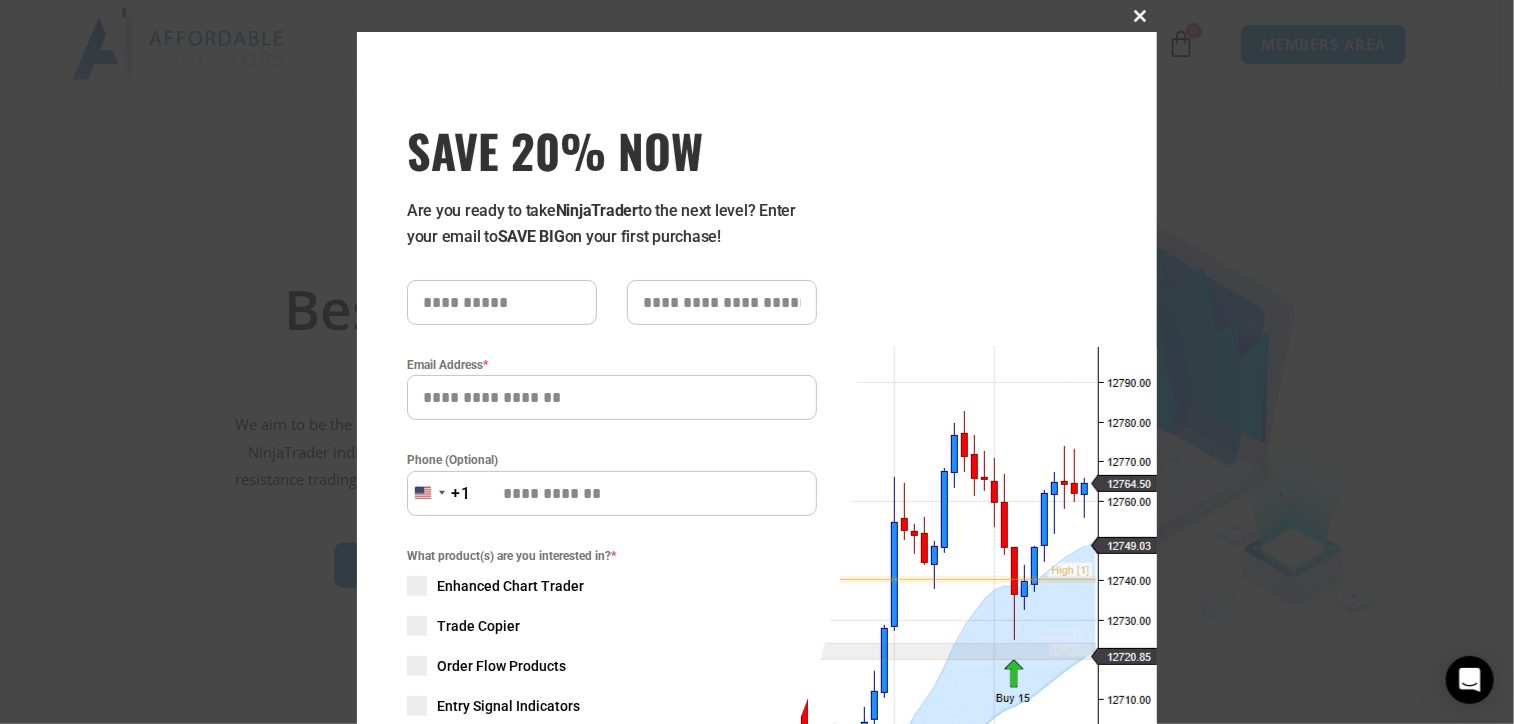 click at bounding box center (1141, 16) 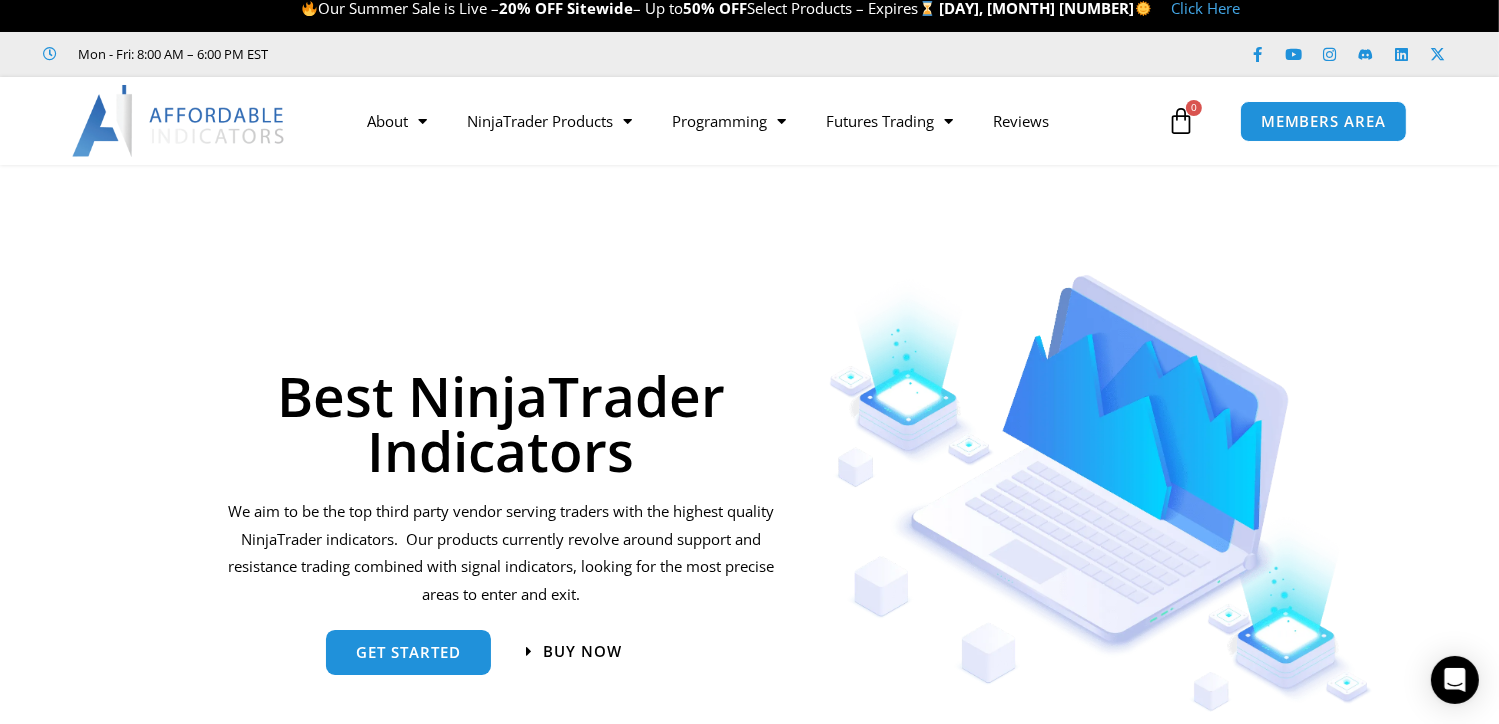 scroll, scrollTop: 0, scrollLeft: 0, axis: both 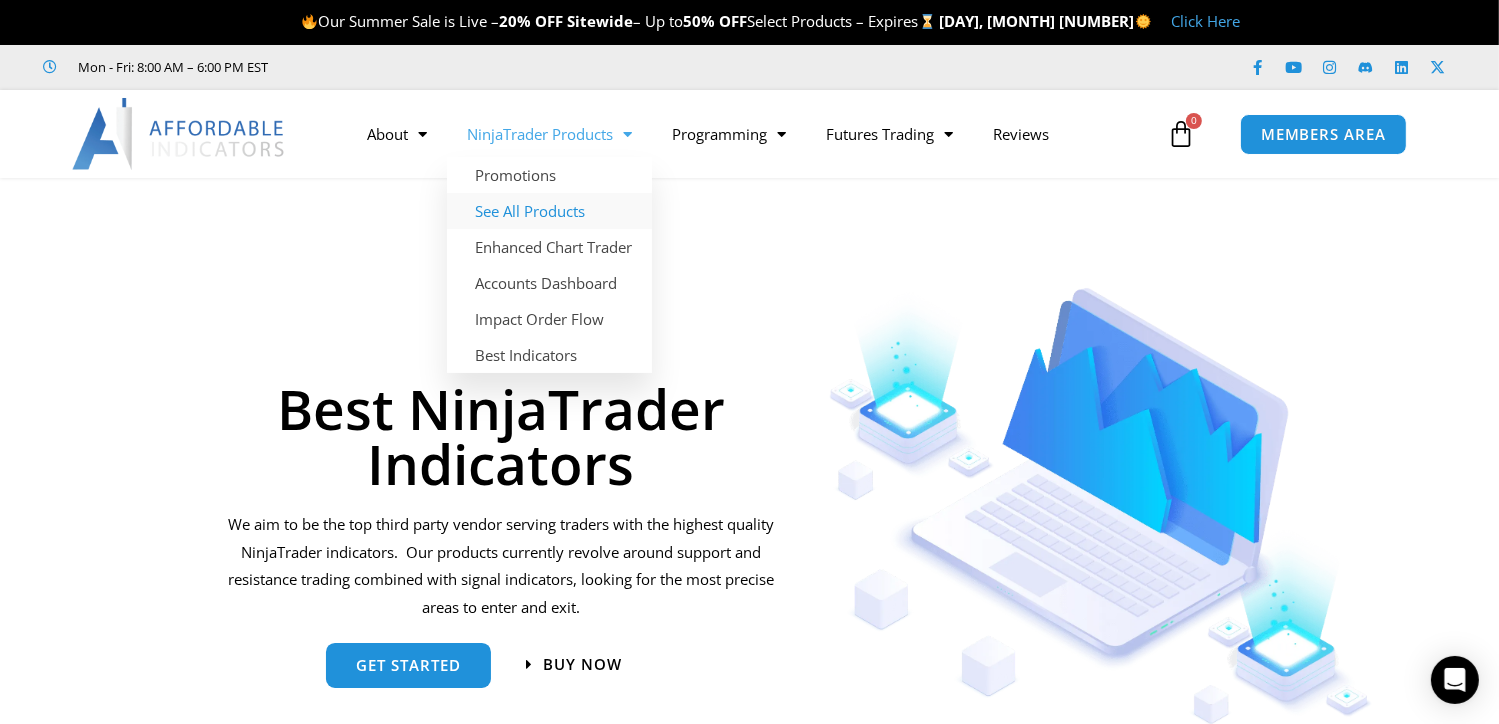 click on "See All Products" 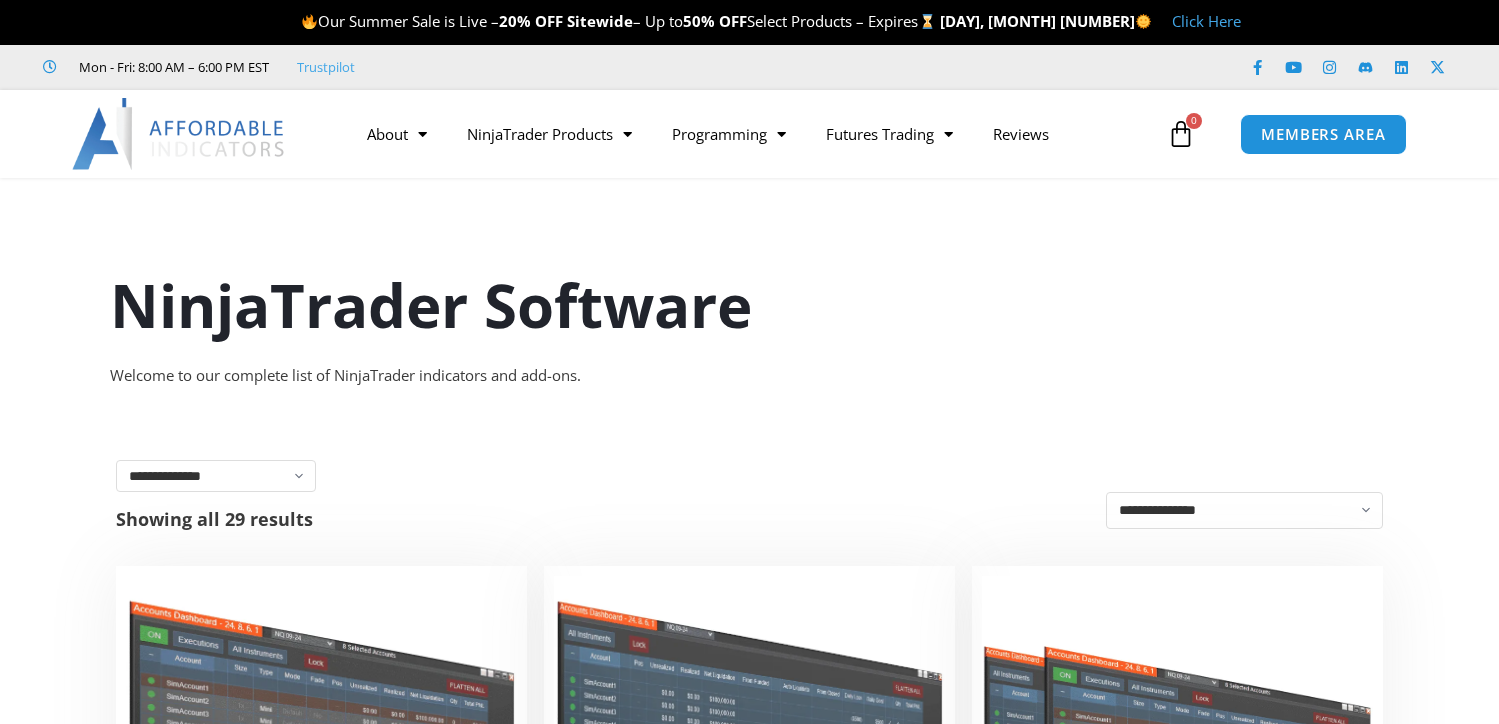 scroll, scrollTop: 0, scrollLeft: 0, axis: both 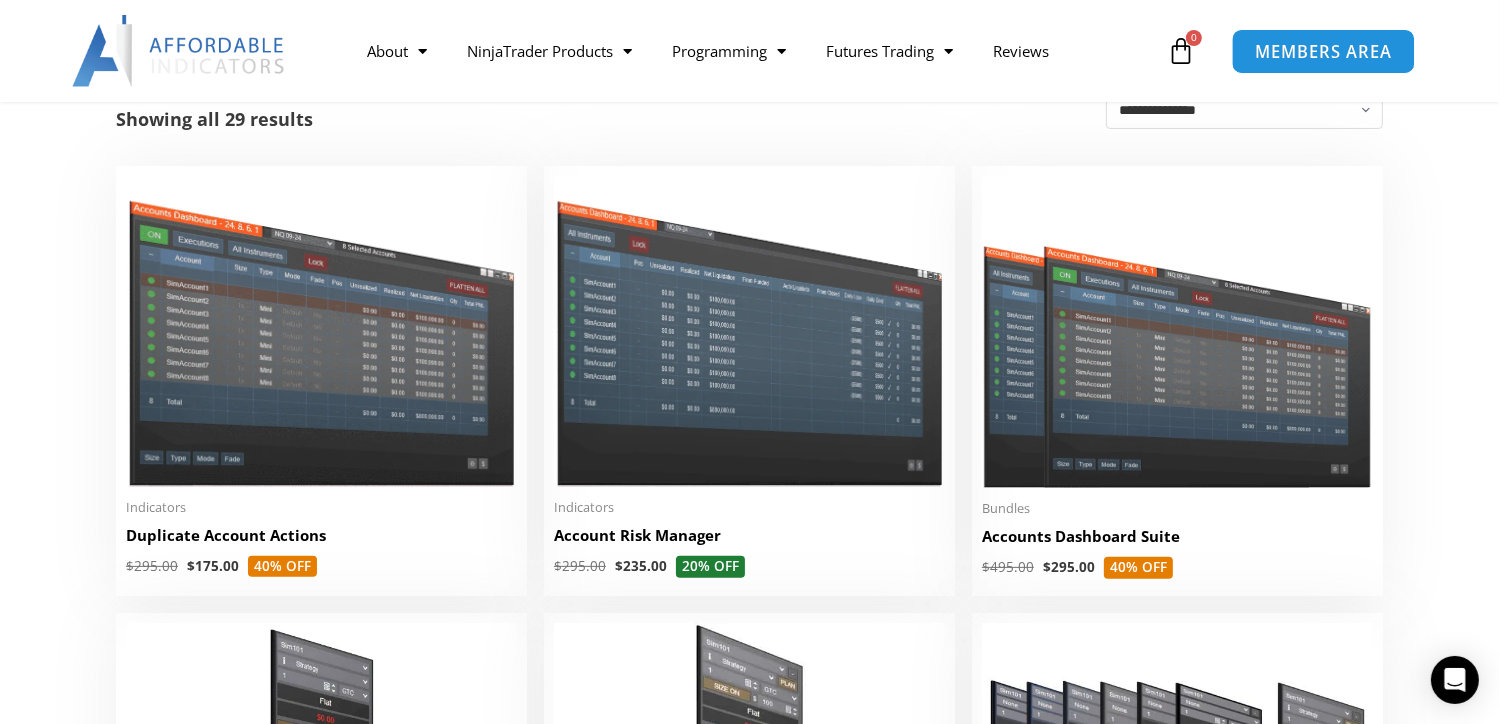 click on "MEMBERS AREA" at bounding box center (1323, 50) 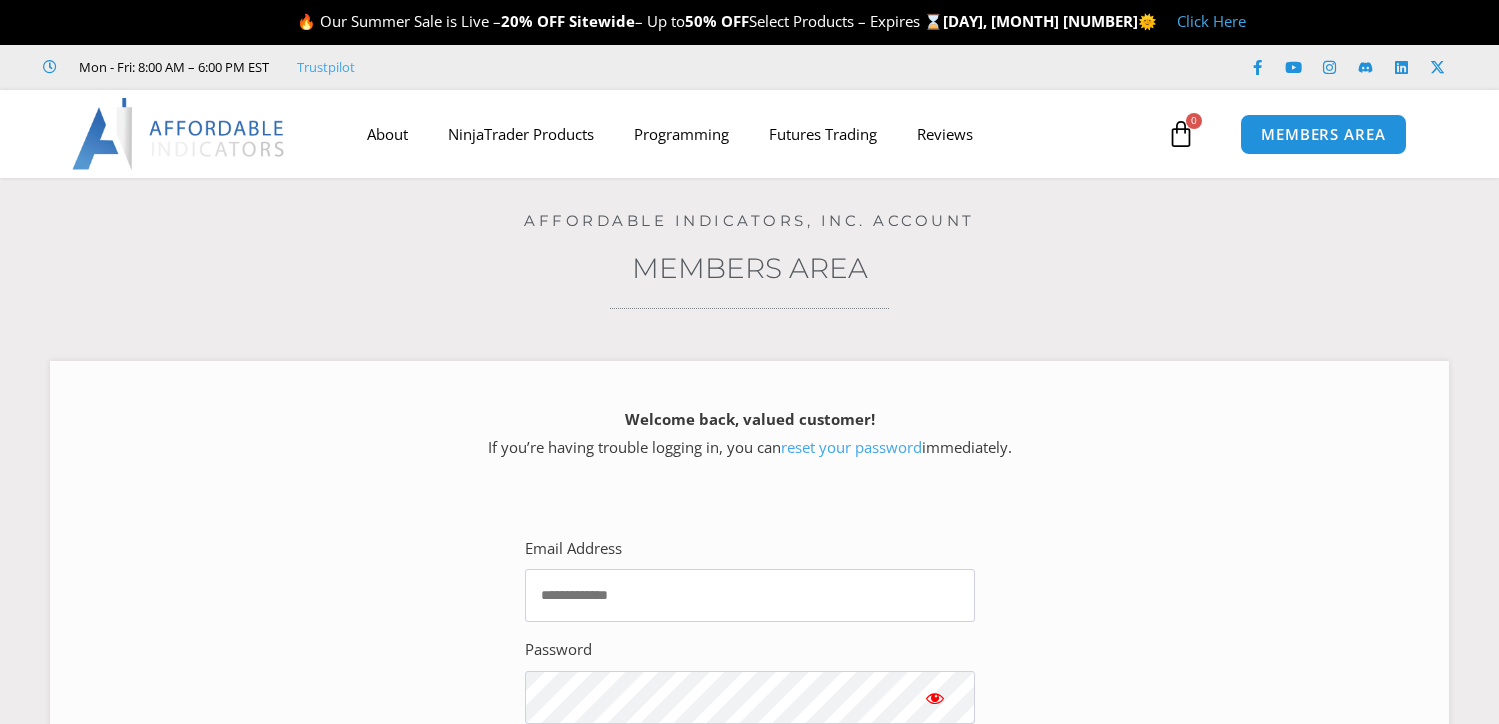 scroll, scrollTop: 0, scrollLeft: 0, axis: both 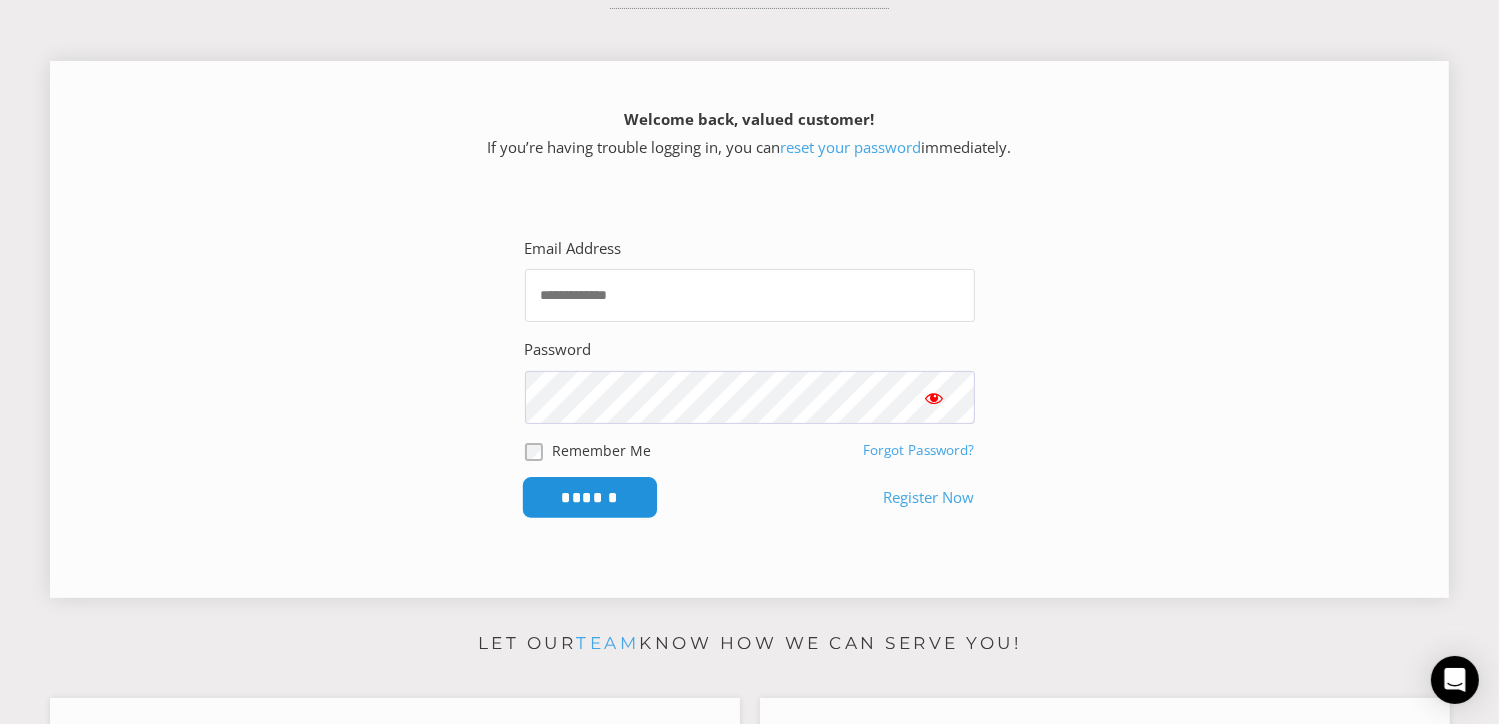 type on "**********" 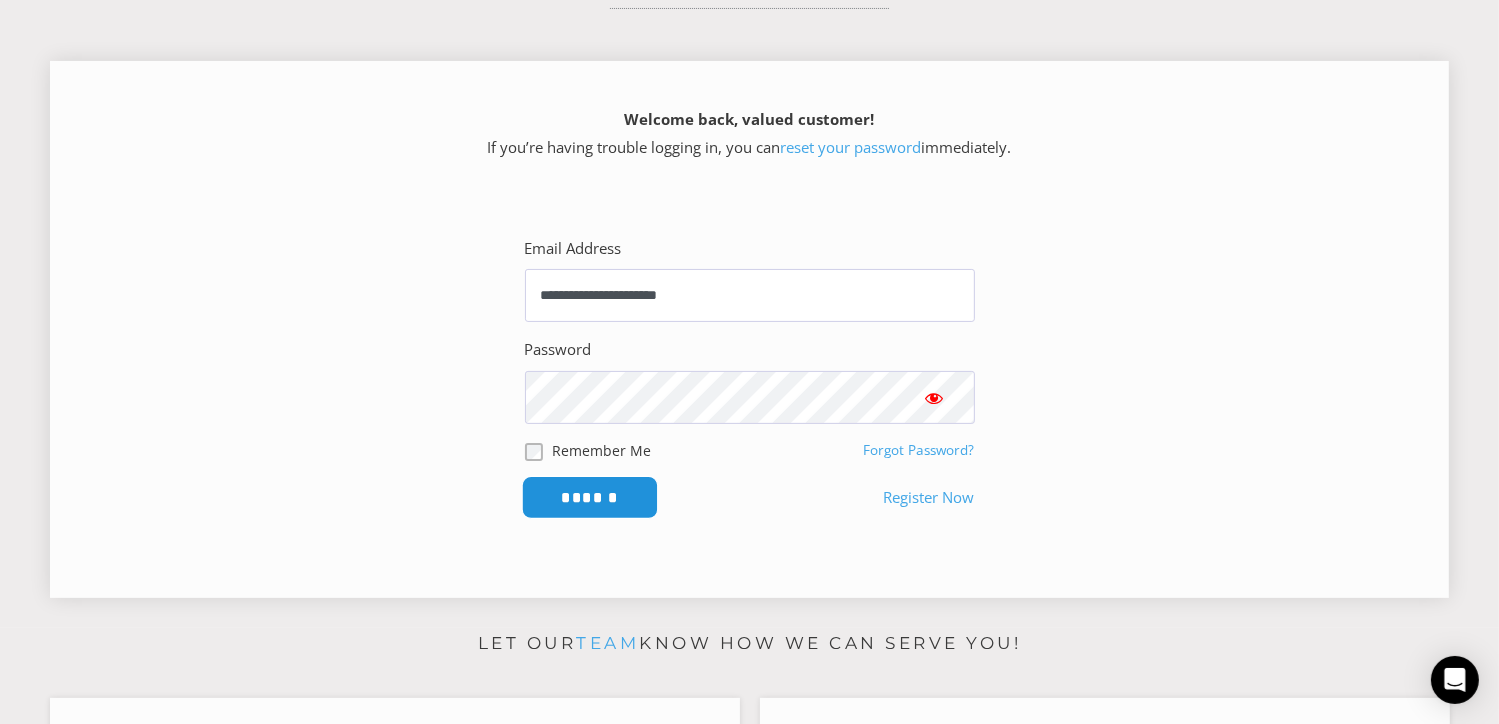click on "******" at bounding box center (589, 497) 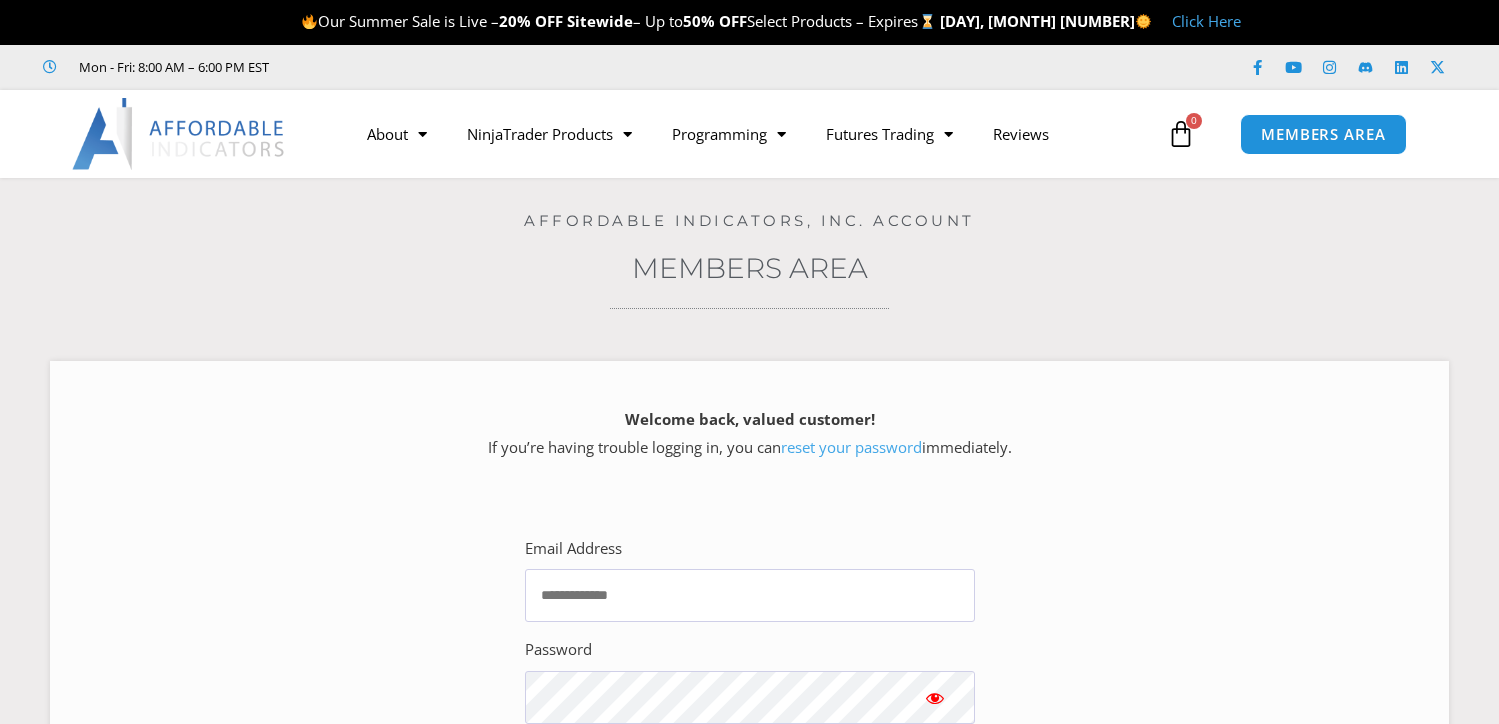 scroll, scrollTop: 0, scrollLeft: 0, axis: both 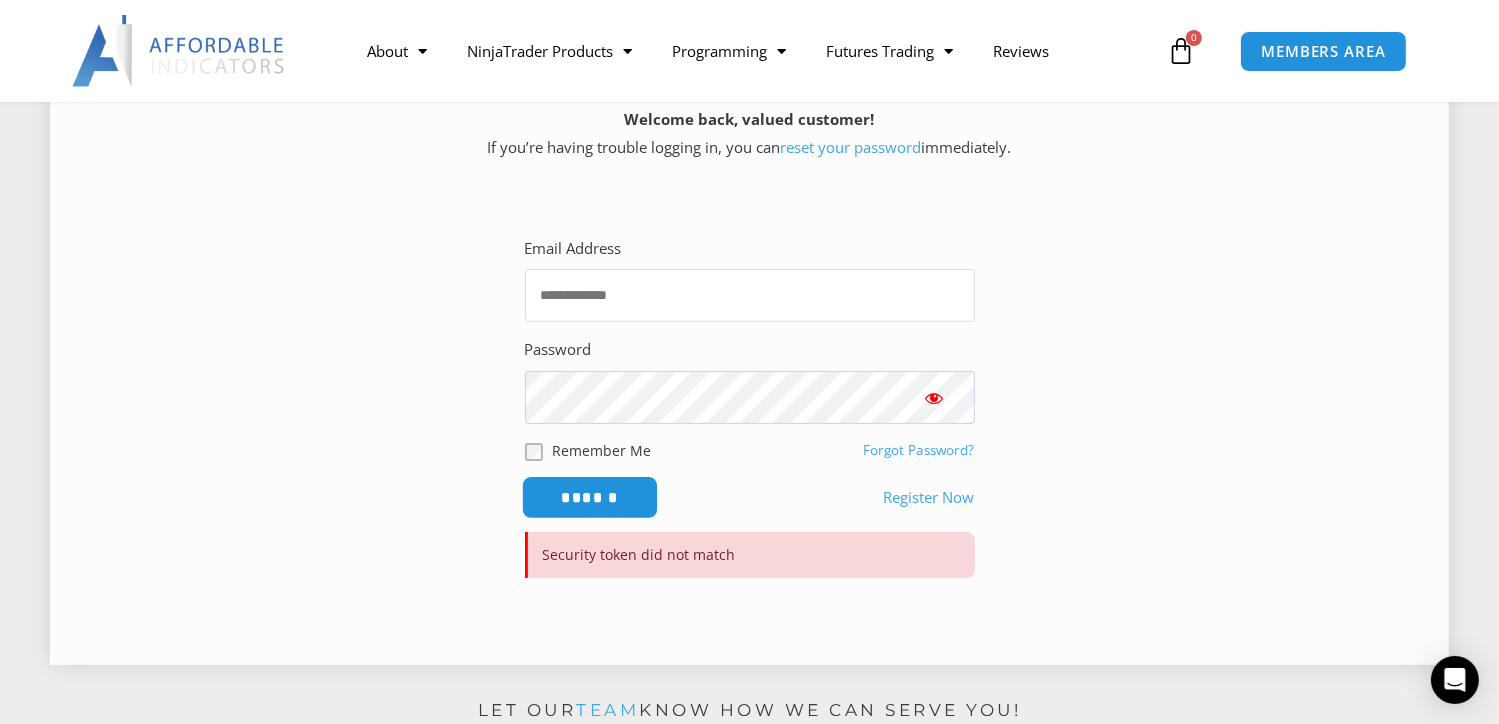 type on "**********" 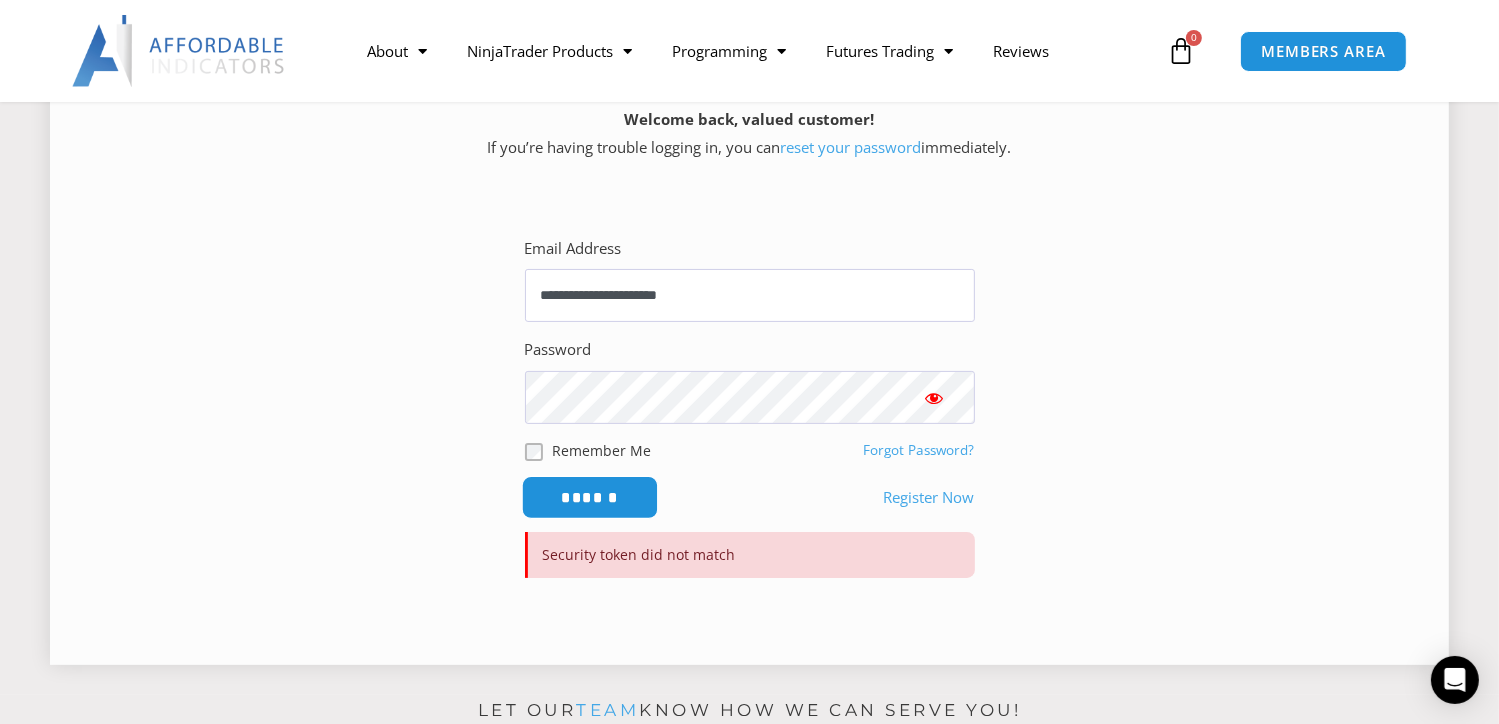 click on "******" at bounding box center [589, 497] 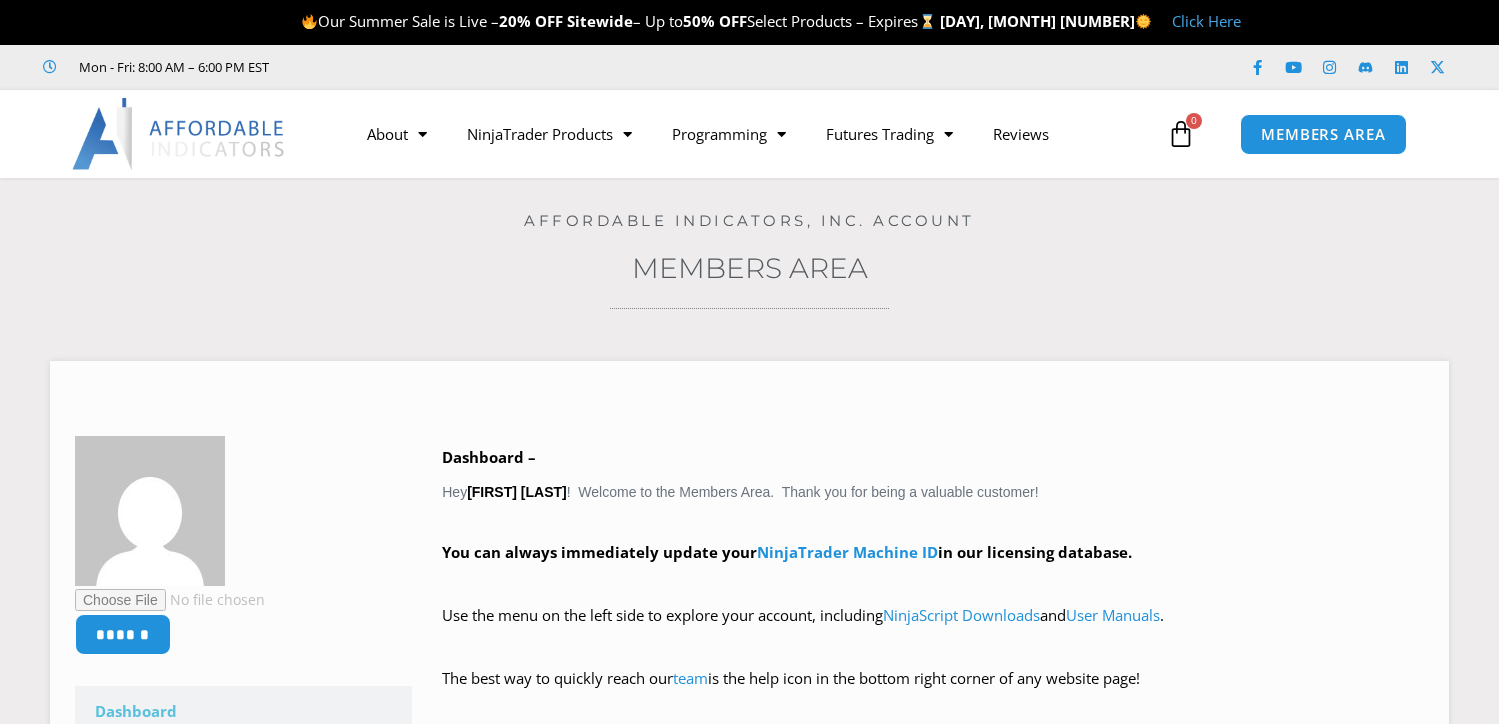 scroll, scrollTop: 0, scrollLeft: 0, axis: both 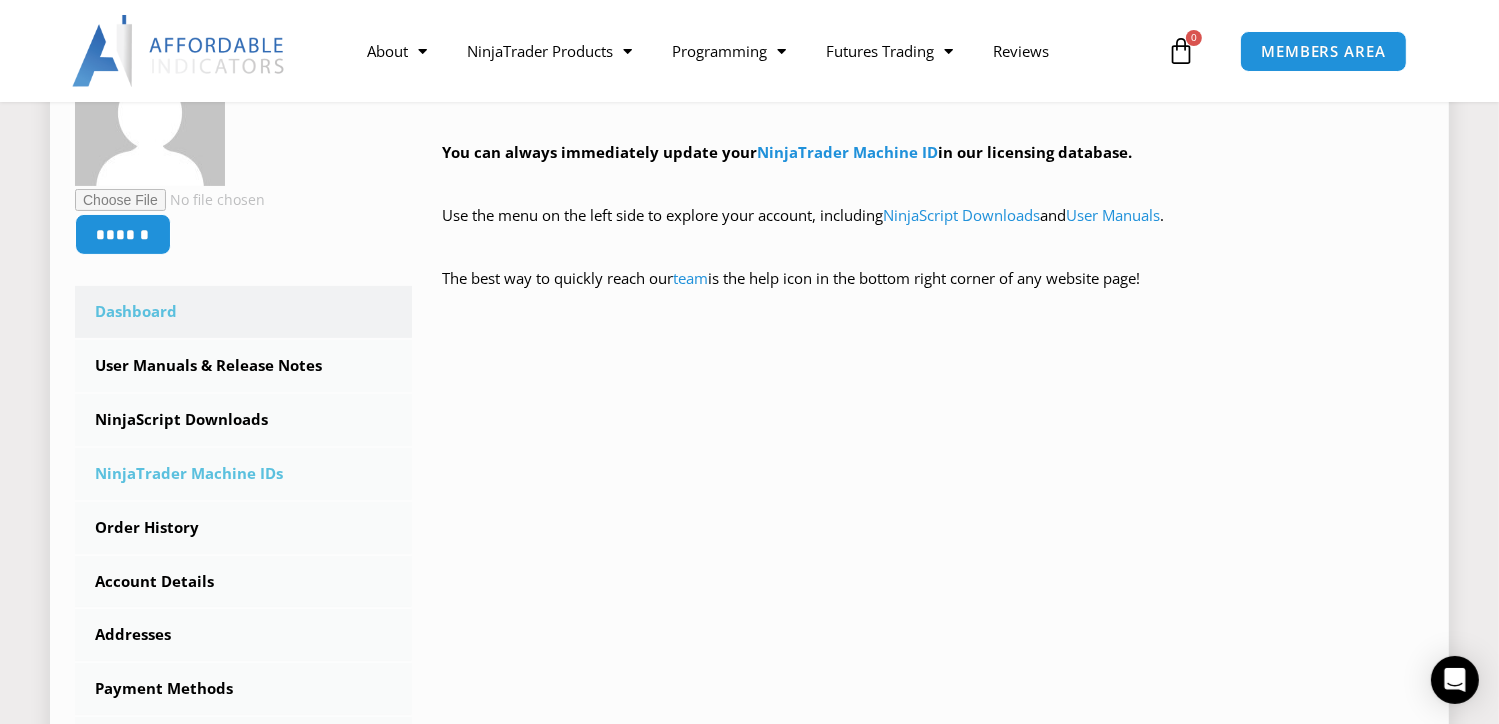 click on "NinjaTrader Machine IDs" at bounding box center (243, 474) 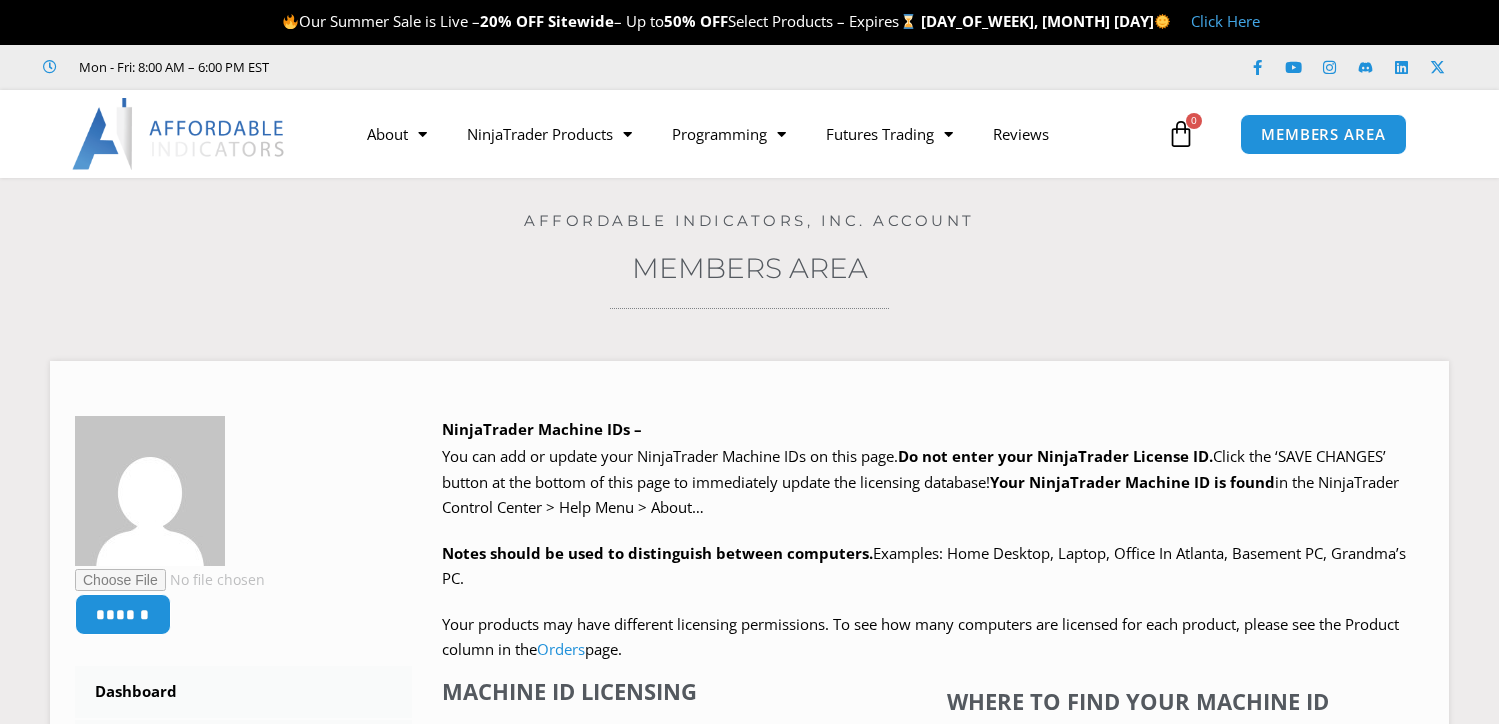 scroll, scrollTop: 0, scrollLeft: 0, axis: both 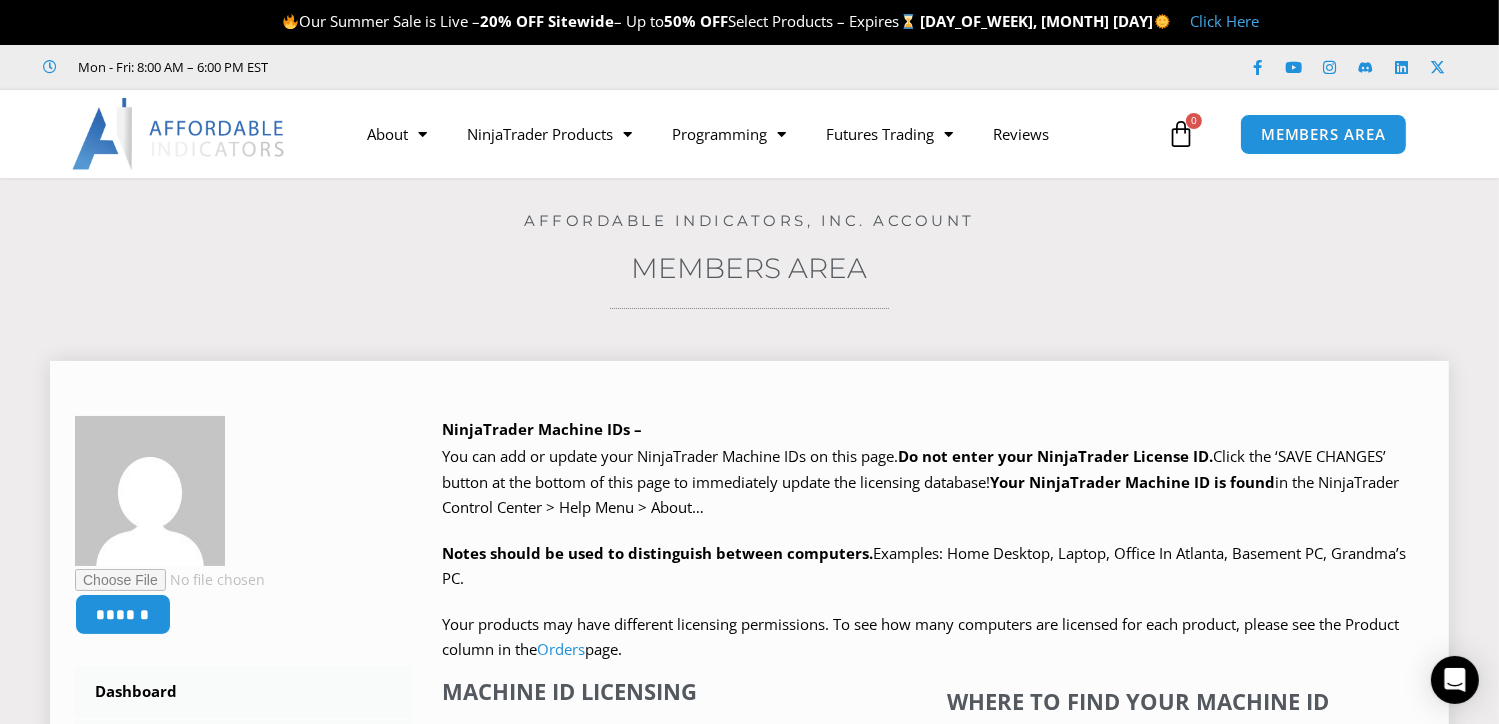 click on "******
Dashboard
Subscriptions
User Manuals & Release Notes
NinjaScript Downloads
NinjaTrader Machine IDs
Order History
Account Details
Addresses
Payment Methods
Logout
NinjaTrader Machine IDs –
We are transitioning all NinjaTrader software packages to a web site licensing system. Your NinjaTrader Machine IDs listed below will only be updated for software listed on the  Downloads" at bounding box center (749, 854) 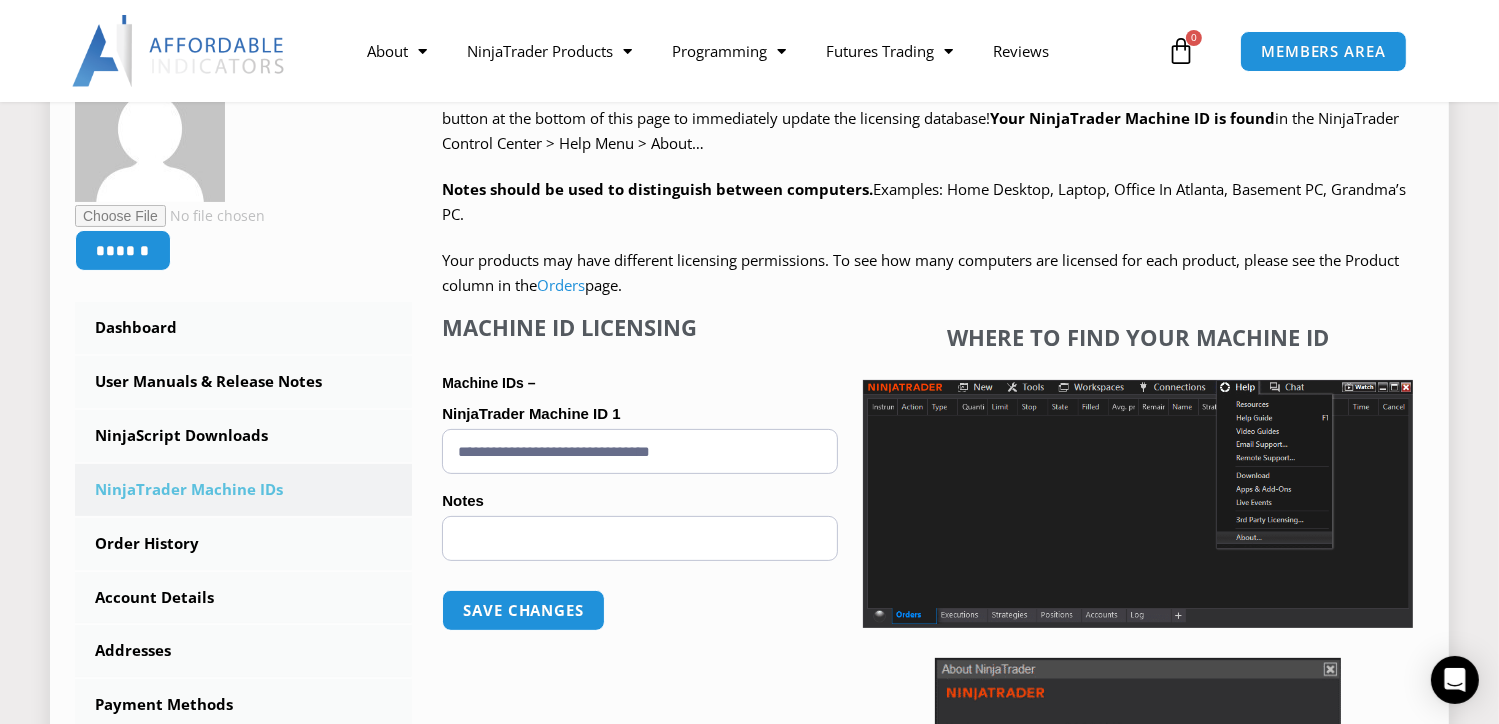scroll, scrollTop: 400, scrollLeft: 0, axis: vertical 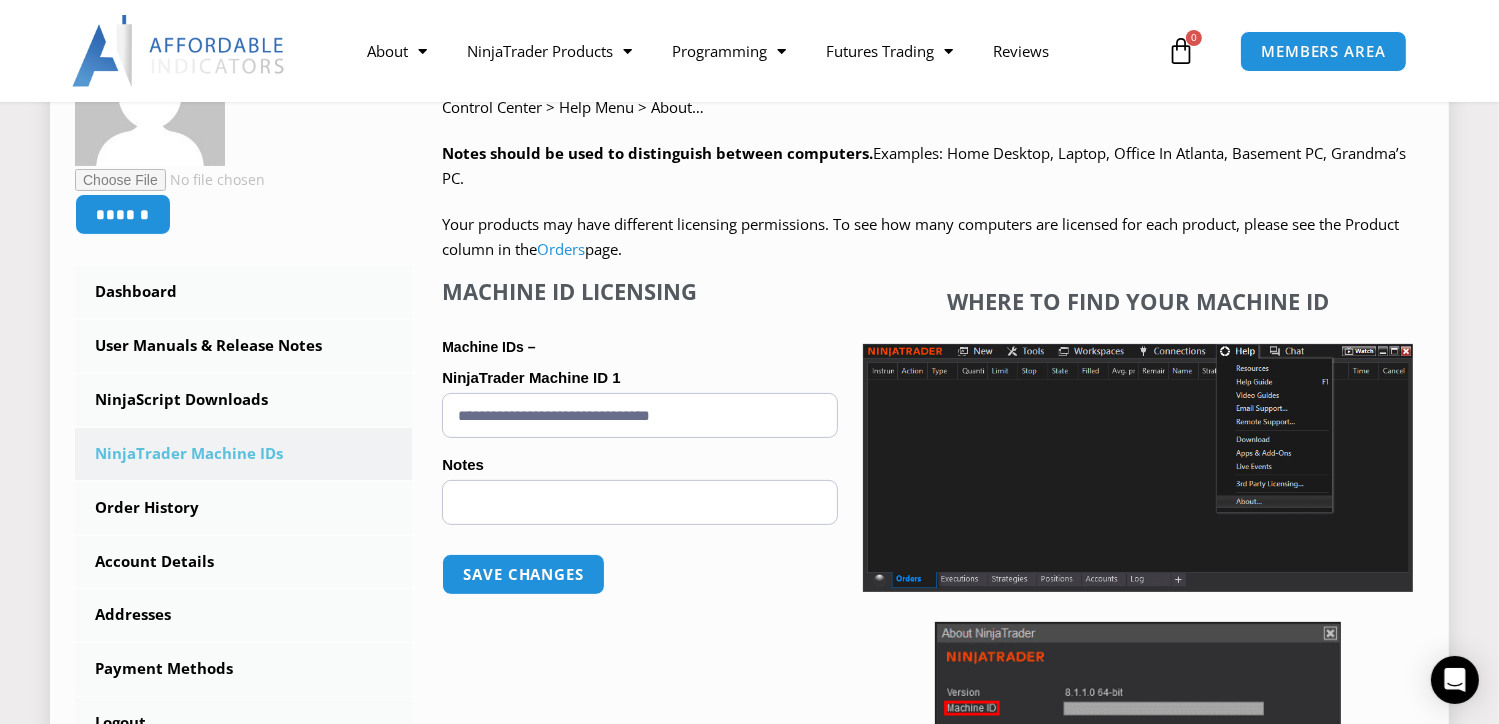 click on "**********" at bounding box center [640, 415] 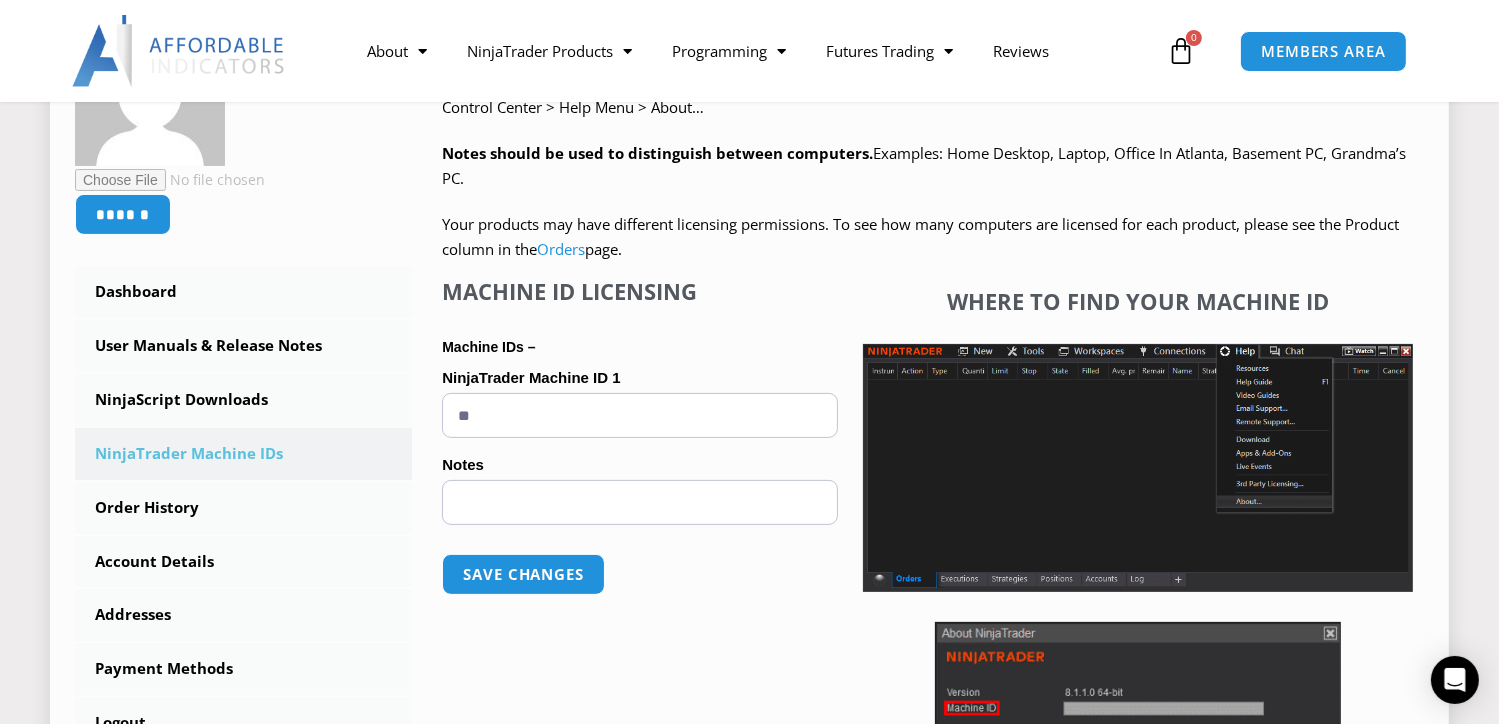 type on "*" 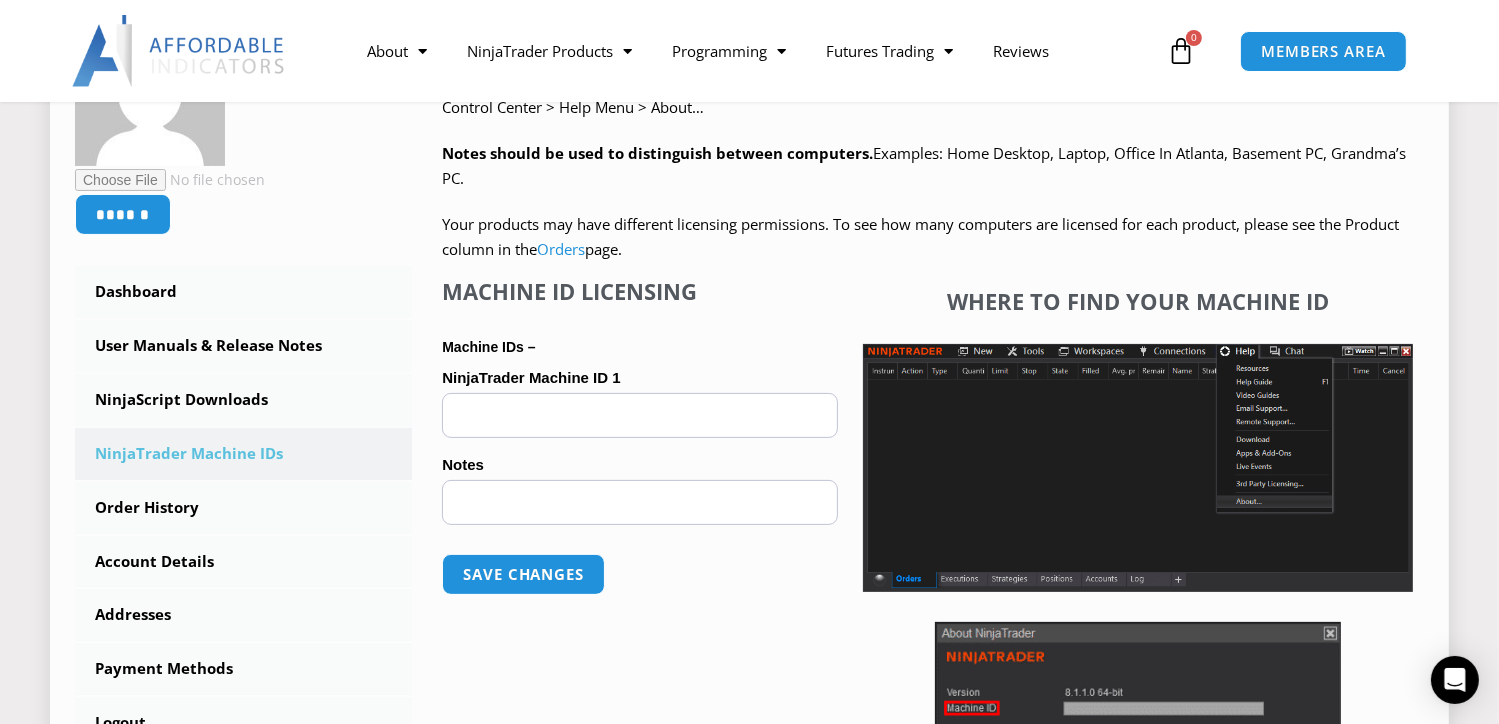 paste on "**********" 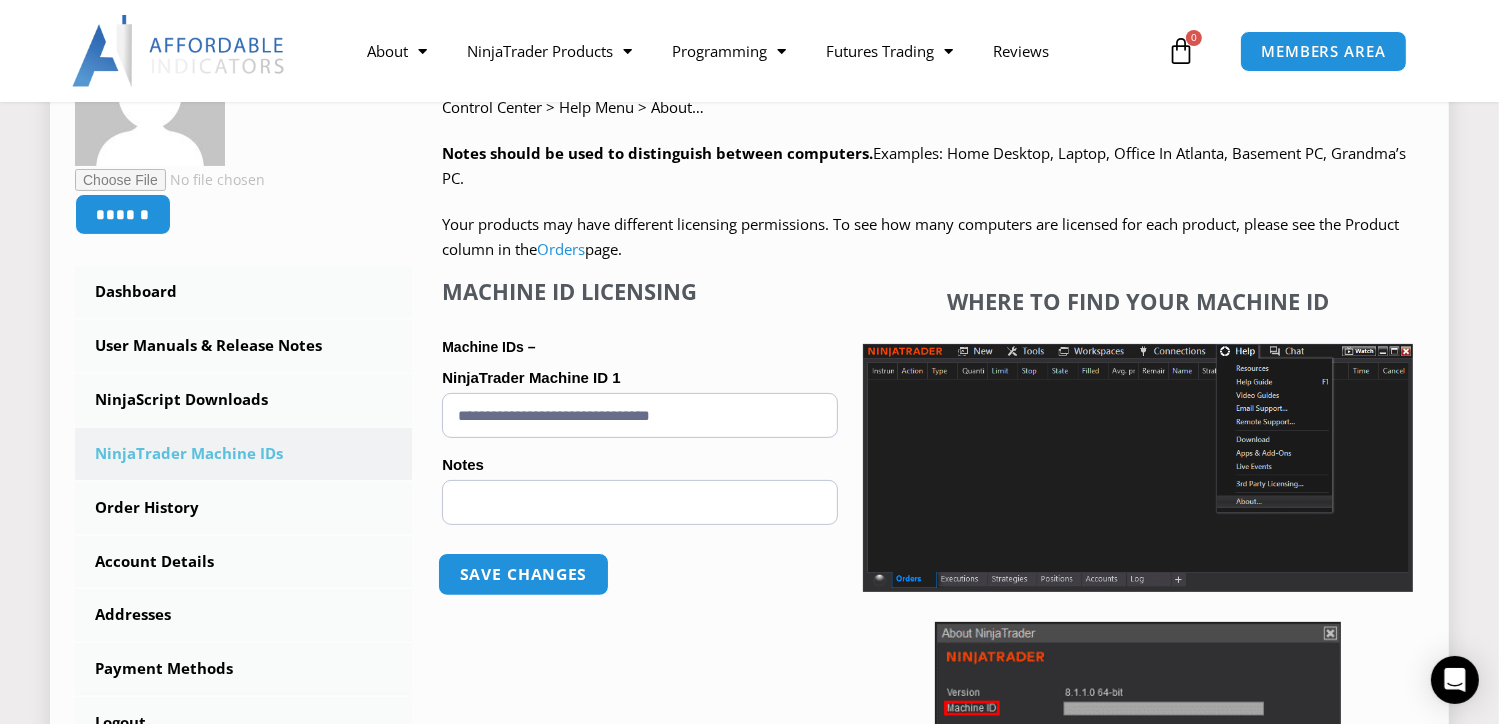 type on "**********" 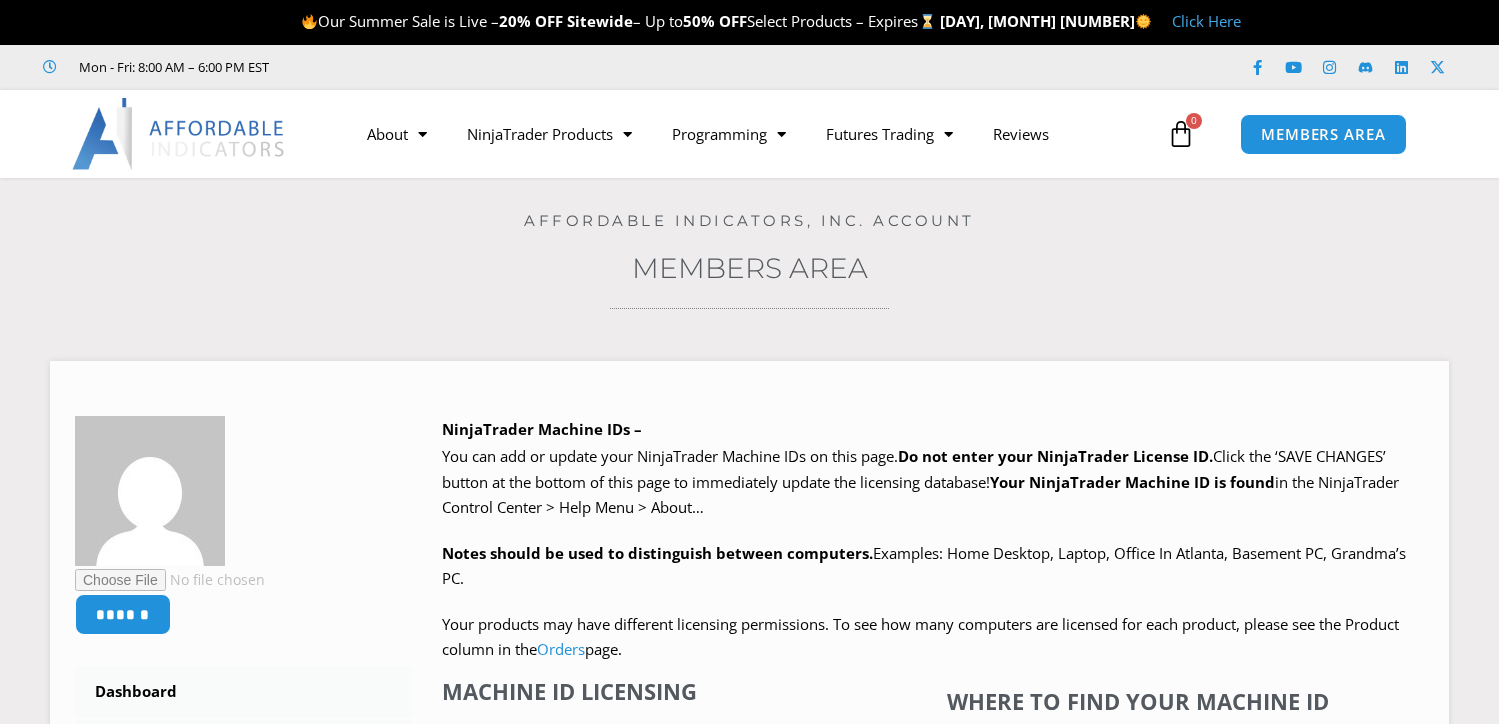 scroll, scrollTop: 0, scrollLeft: 0, axis: both 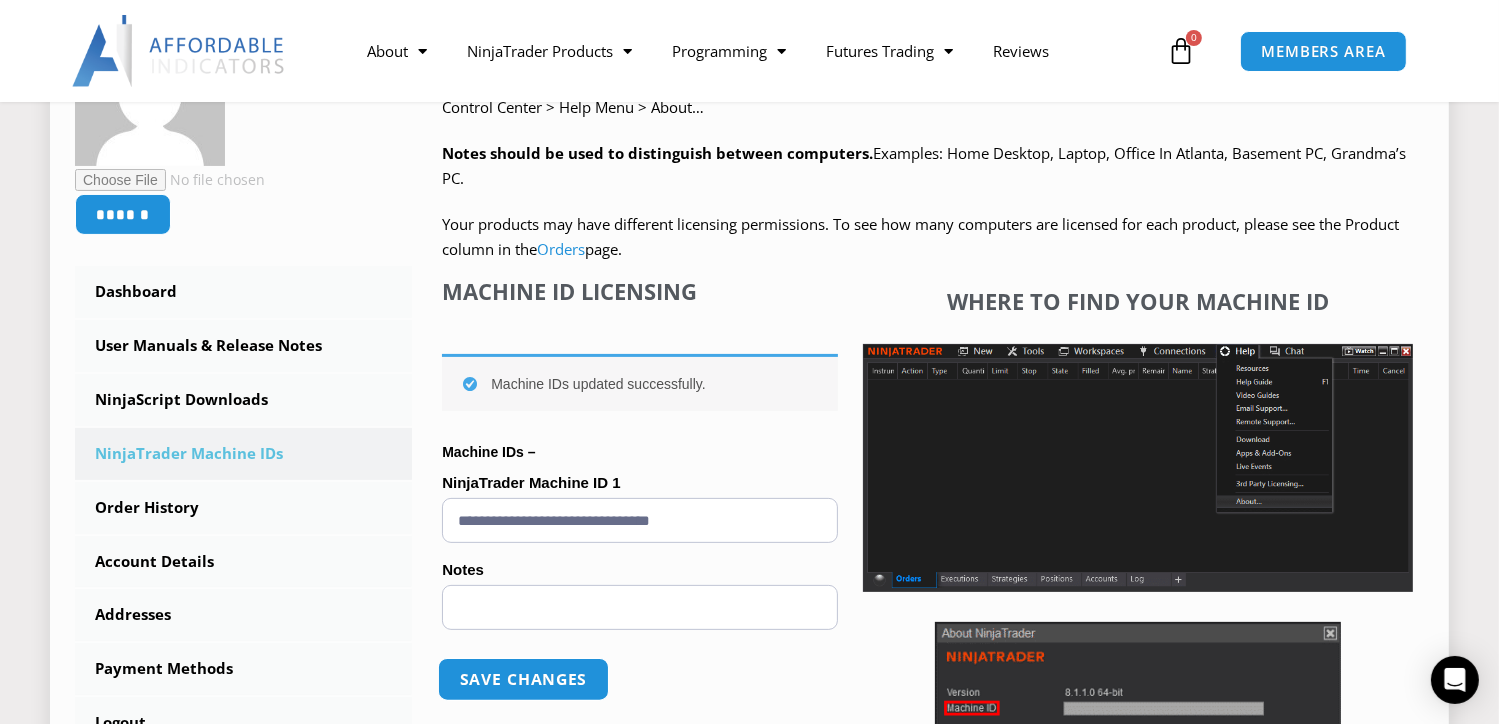 click on "Save changes" at bounding box center (523, 679) 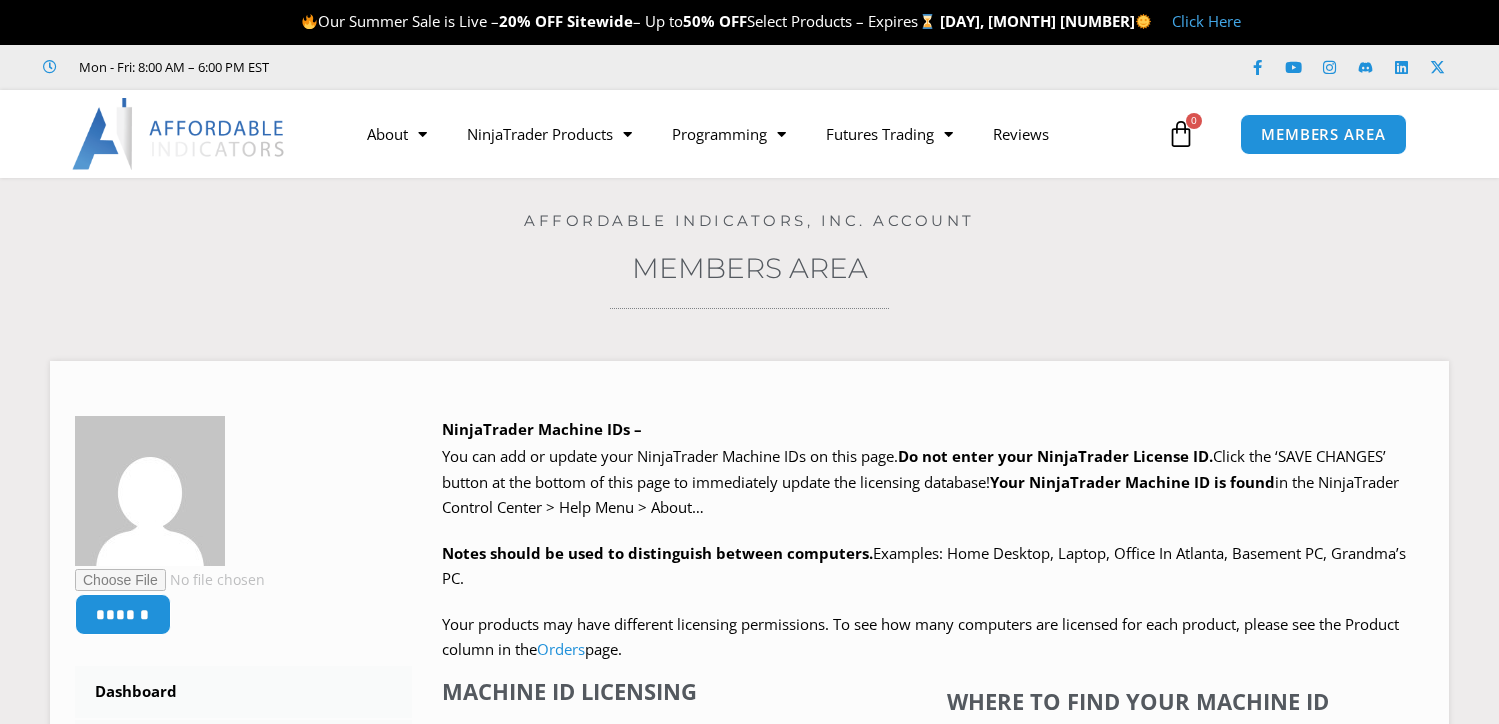 scroll, scrollTop: 0, scrollLeft: 0, axis: both 